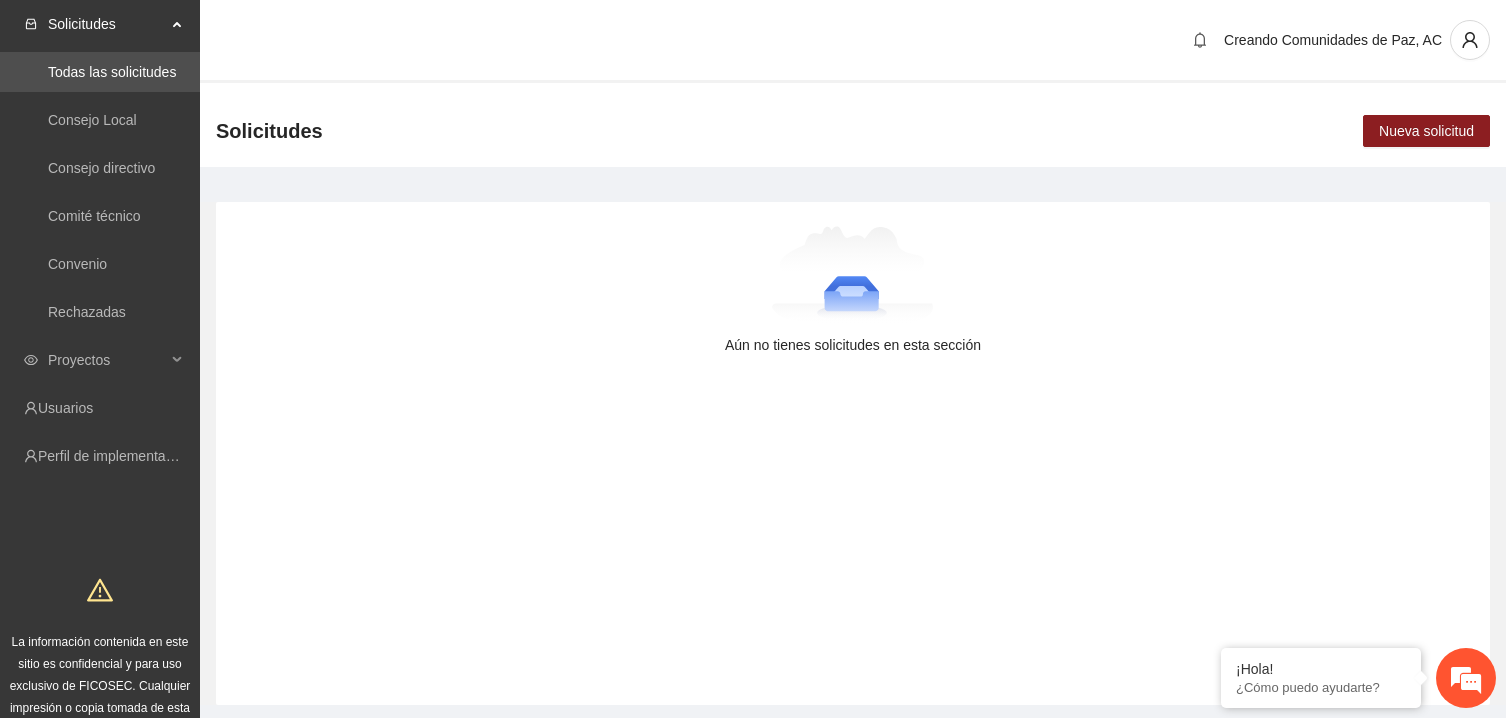 scroll, scrollTop: 0, scrollLeft: 0, axis: both 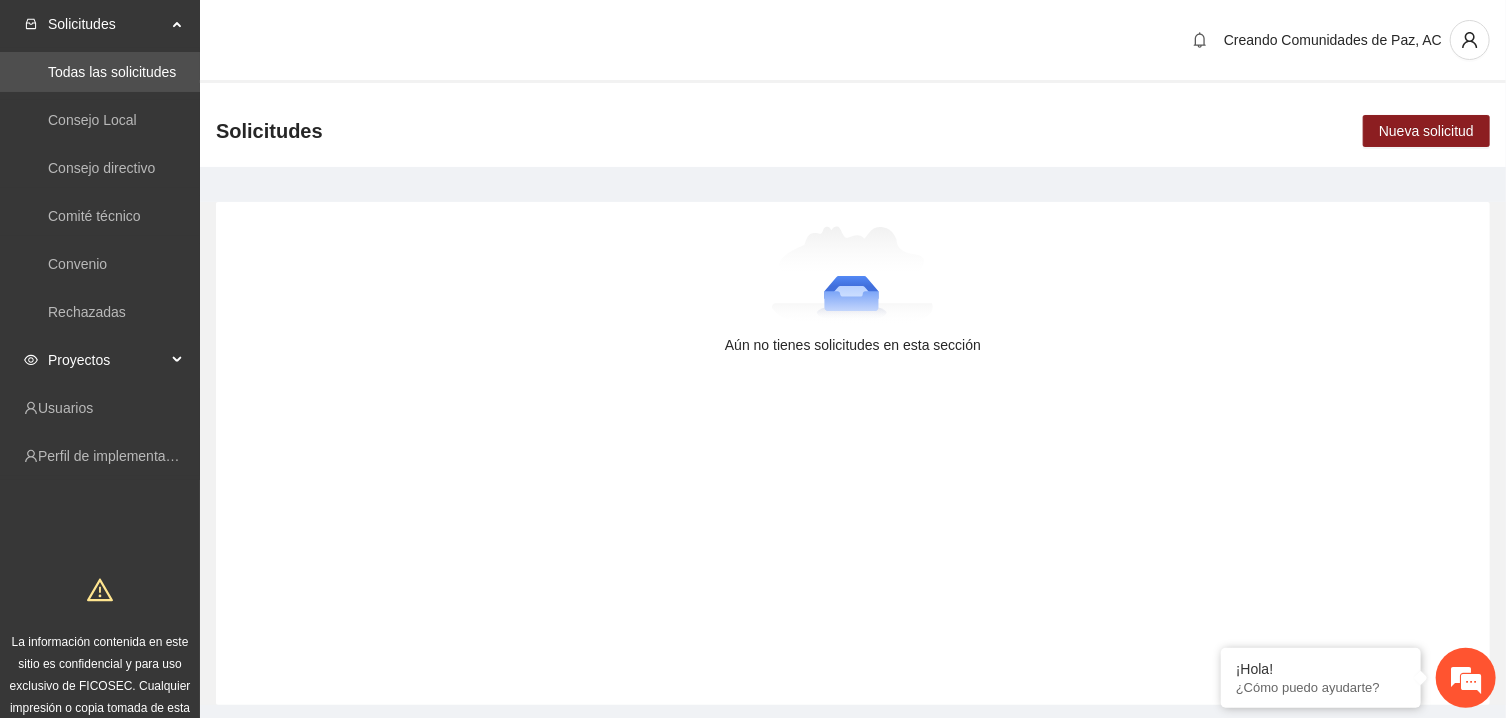 click on "Proyectos" at bounding box center (107, 360) 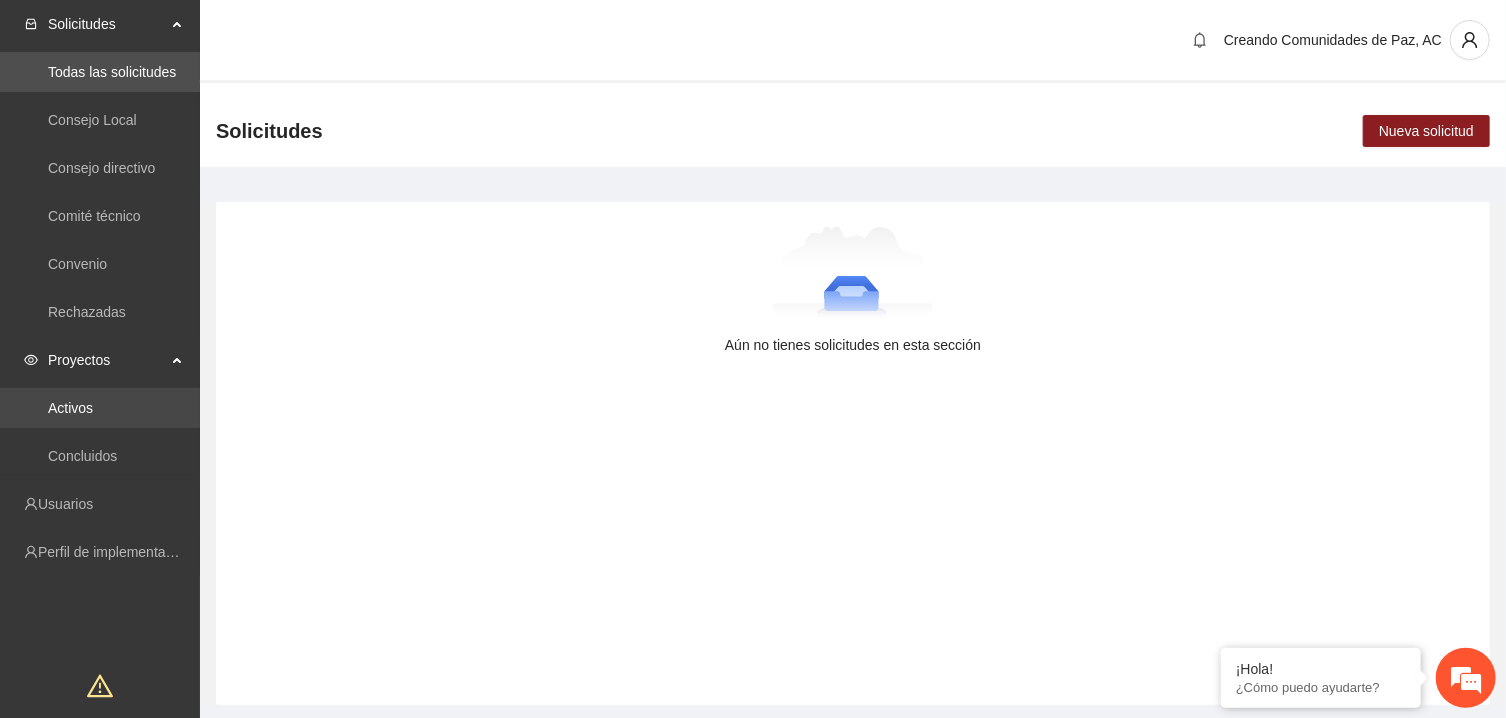 click on "Activos" at bounding box center (70, 408) 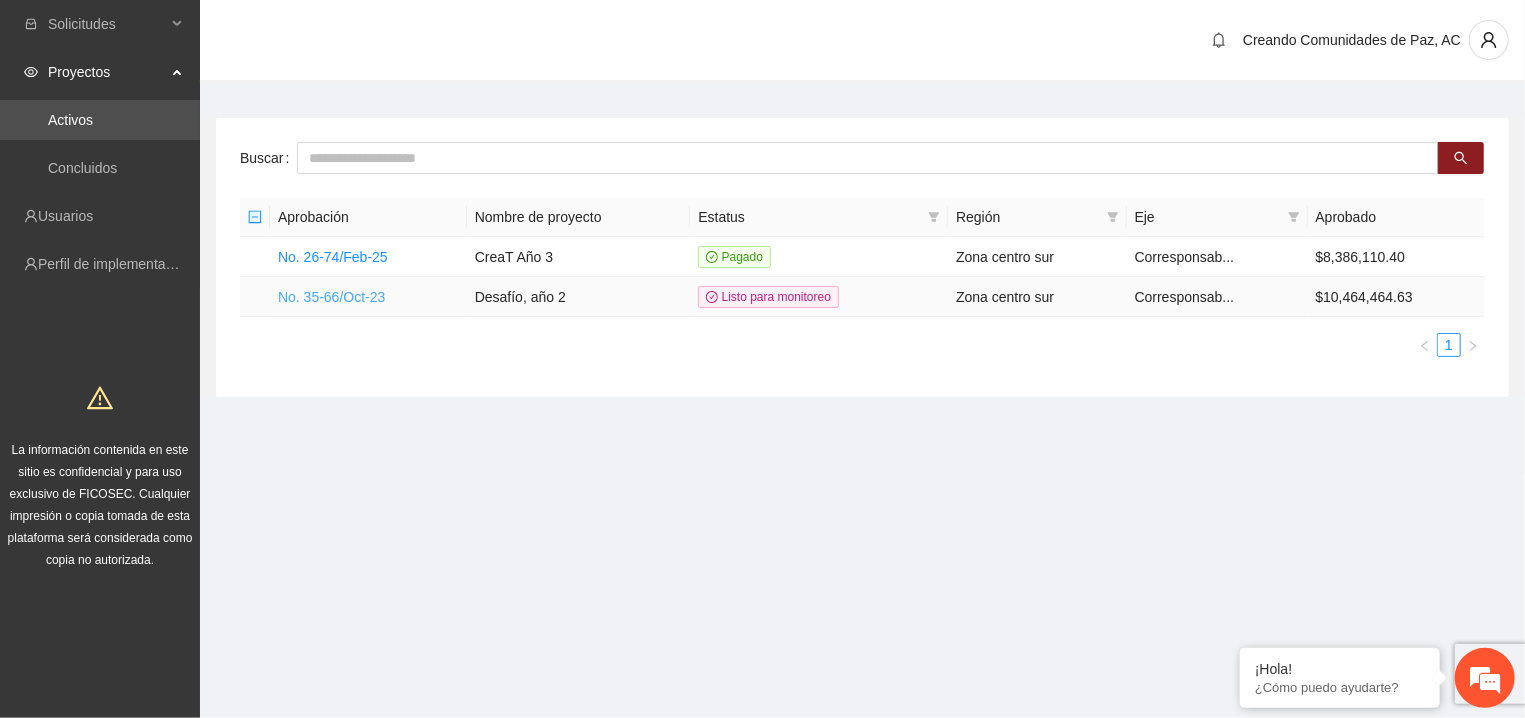 click on "No. 35-66/Oct-23" at bounding box center [331, 297] 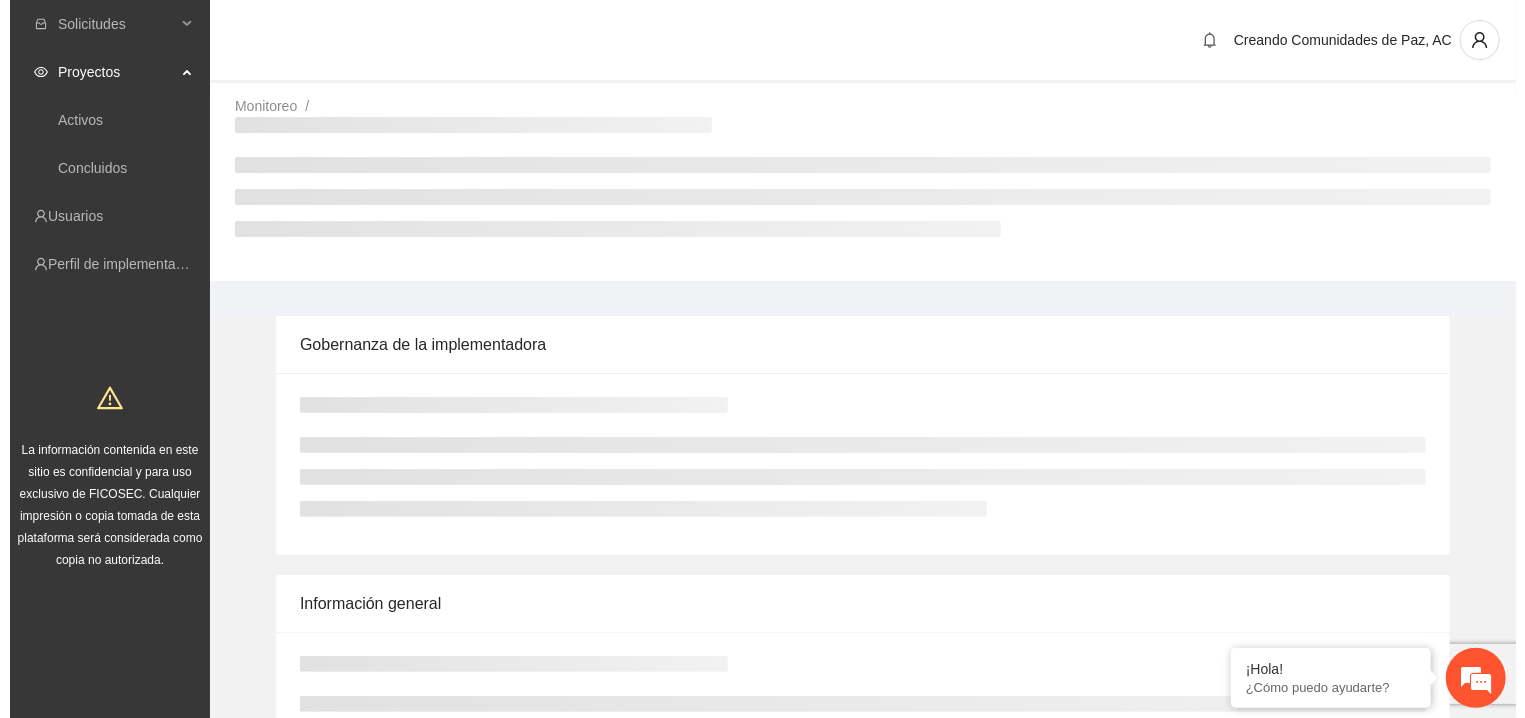 scroll, scrollTop: 0, scrollLeft: 0, axis: both 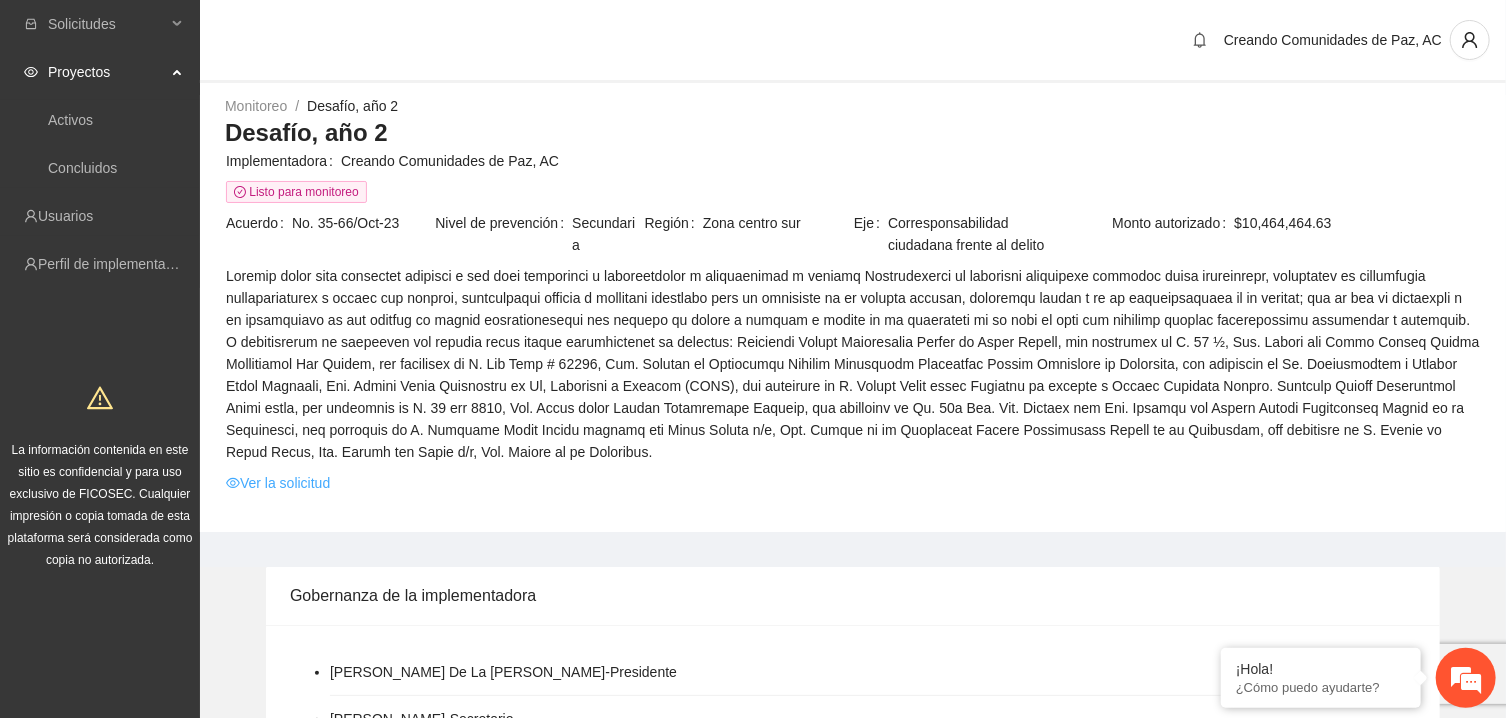 click on "Ver la solicitud" at bounding box center [278, 483] 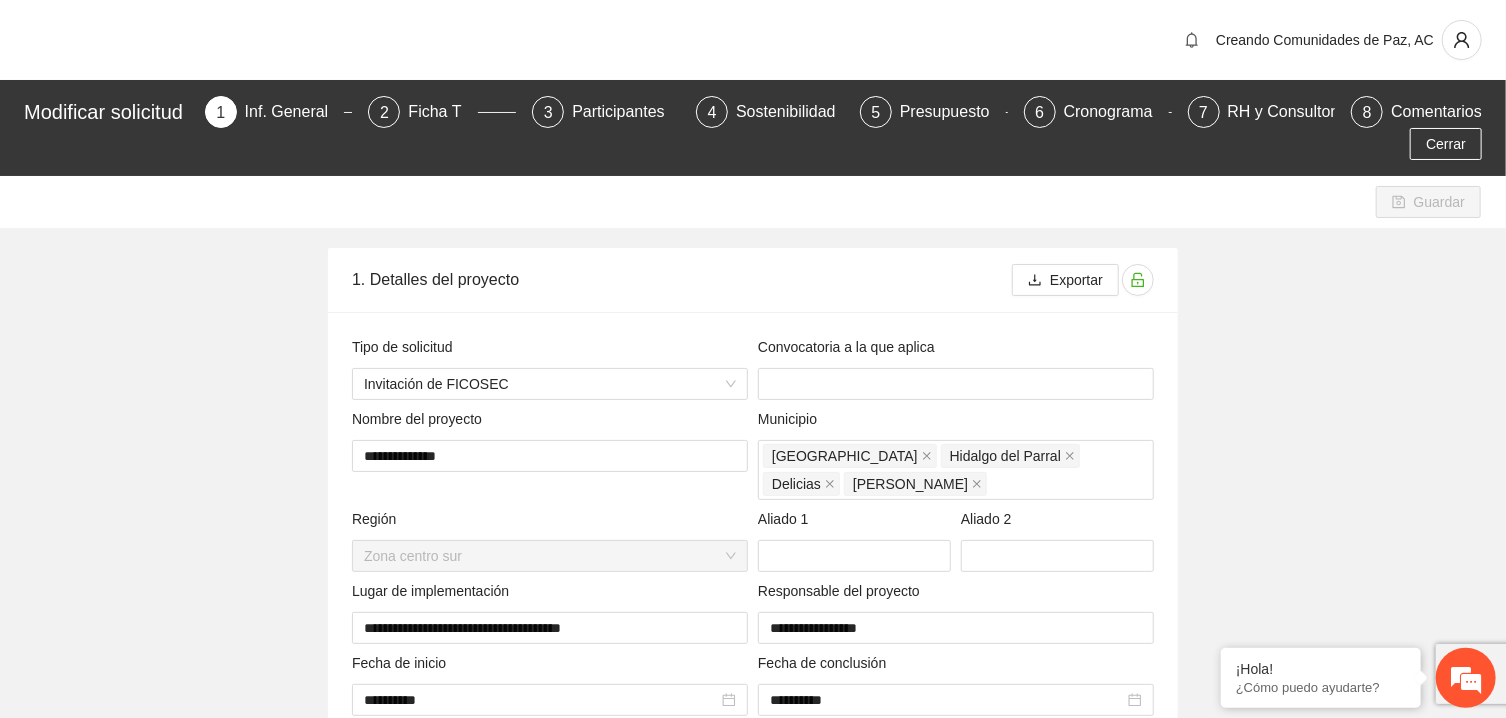 type 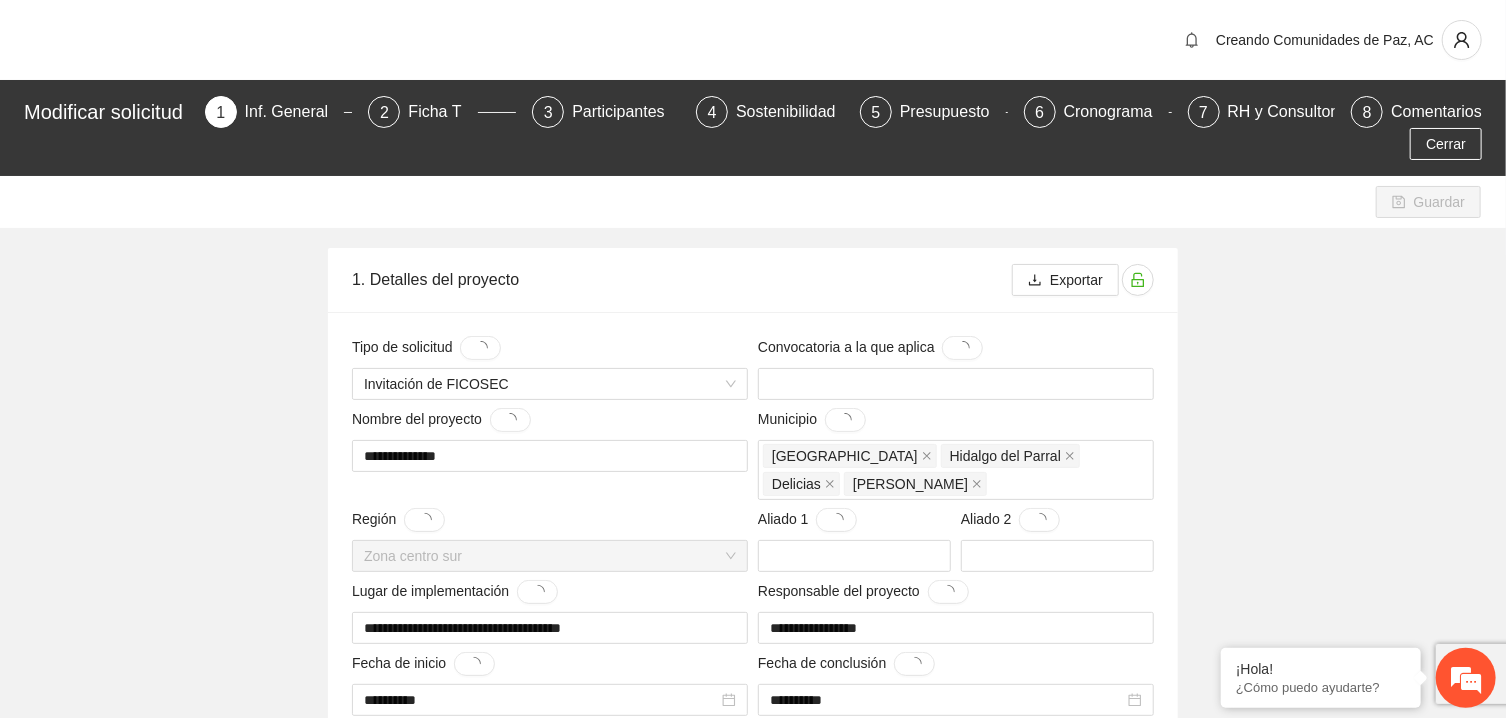 type 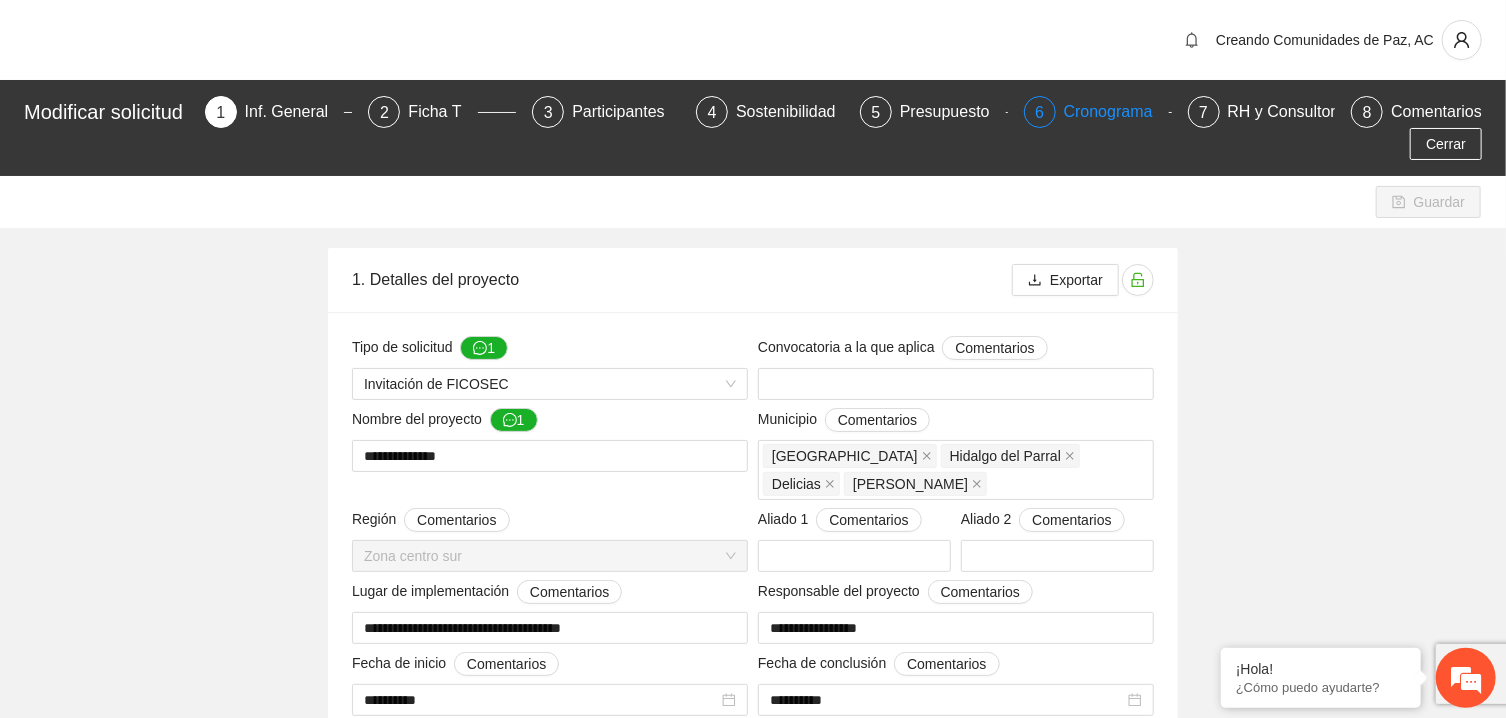 click on "Cronograma" at bounding box center [1116, 112] 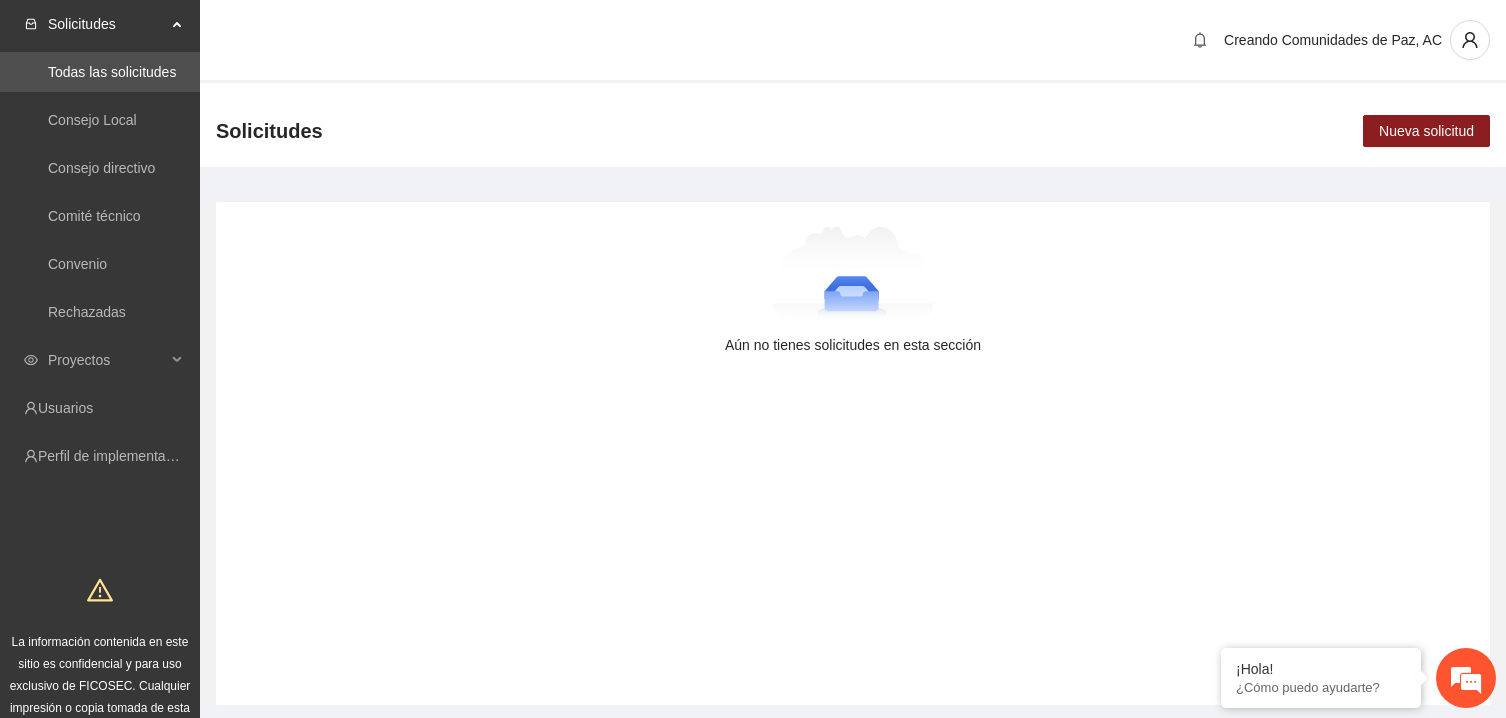 scroll, scrollTop: 0, scrollLeft: 0, axis: both 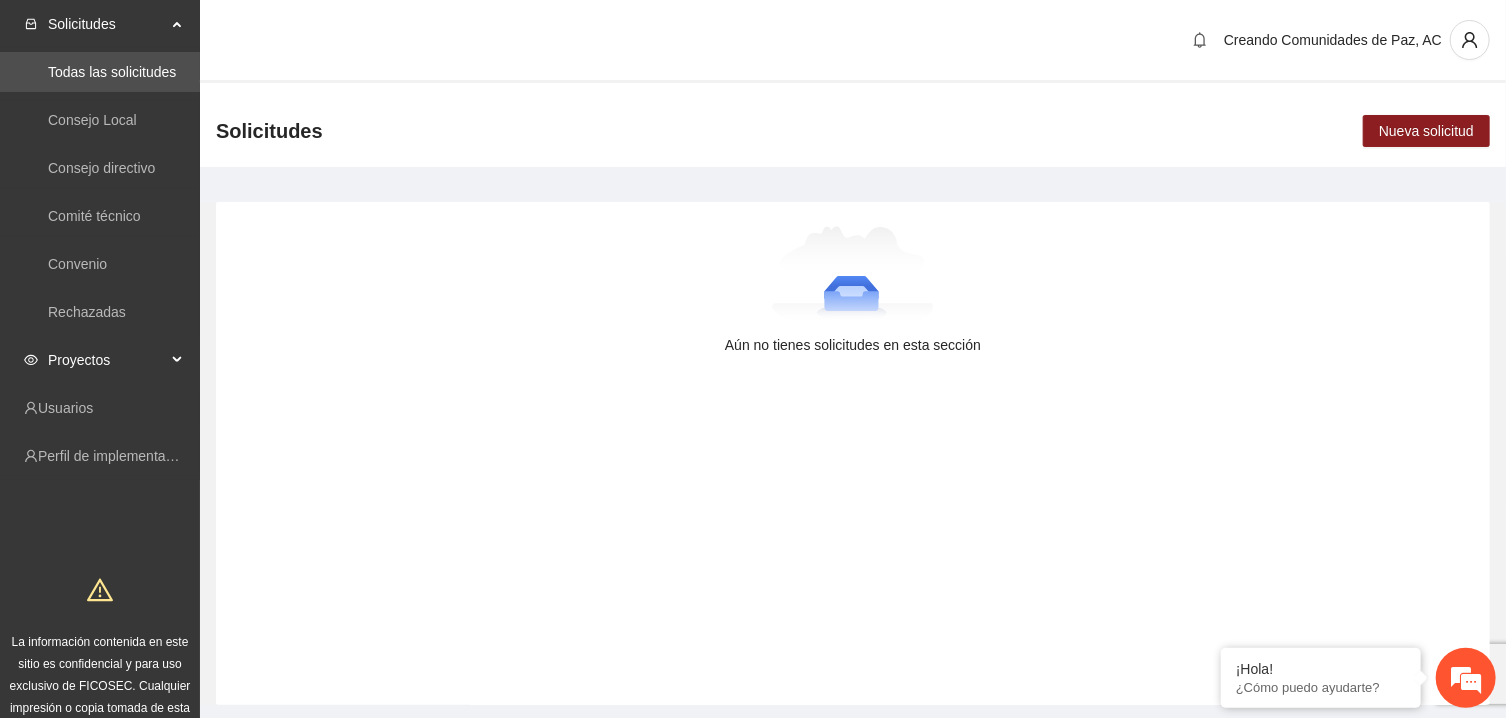 click on "Proyectos" at bounding box center [107, 360] 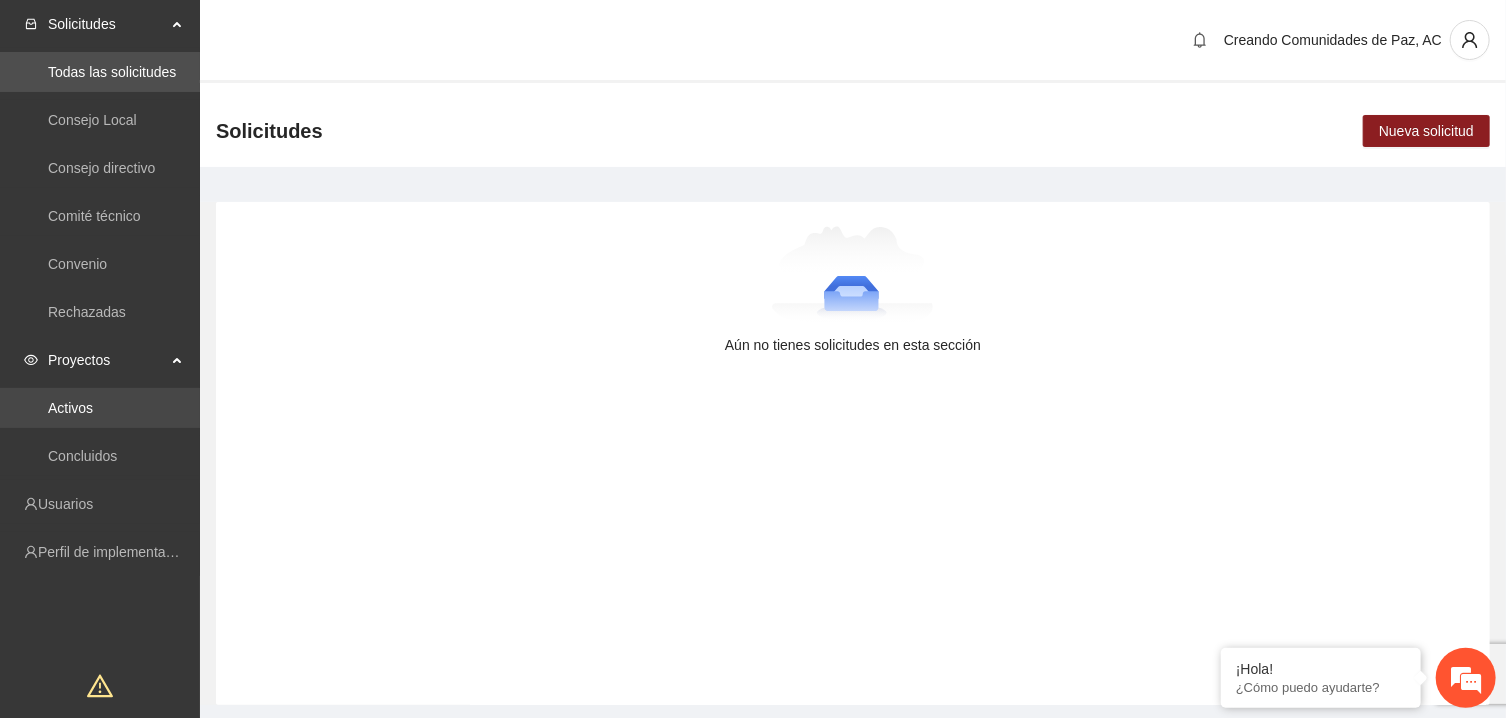click on "Activos" at bounding box center (70, 408) 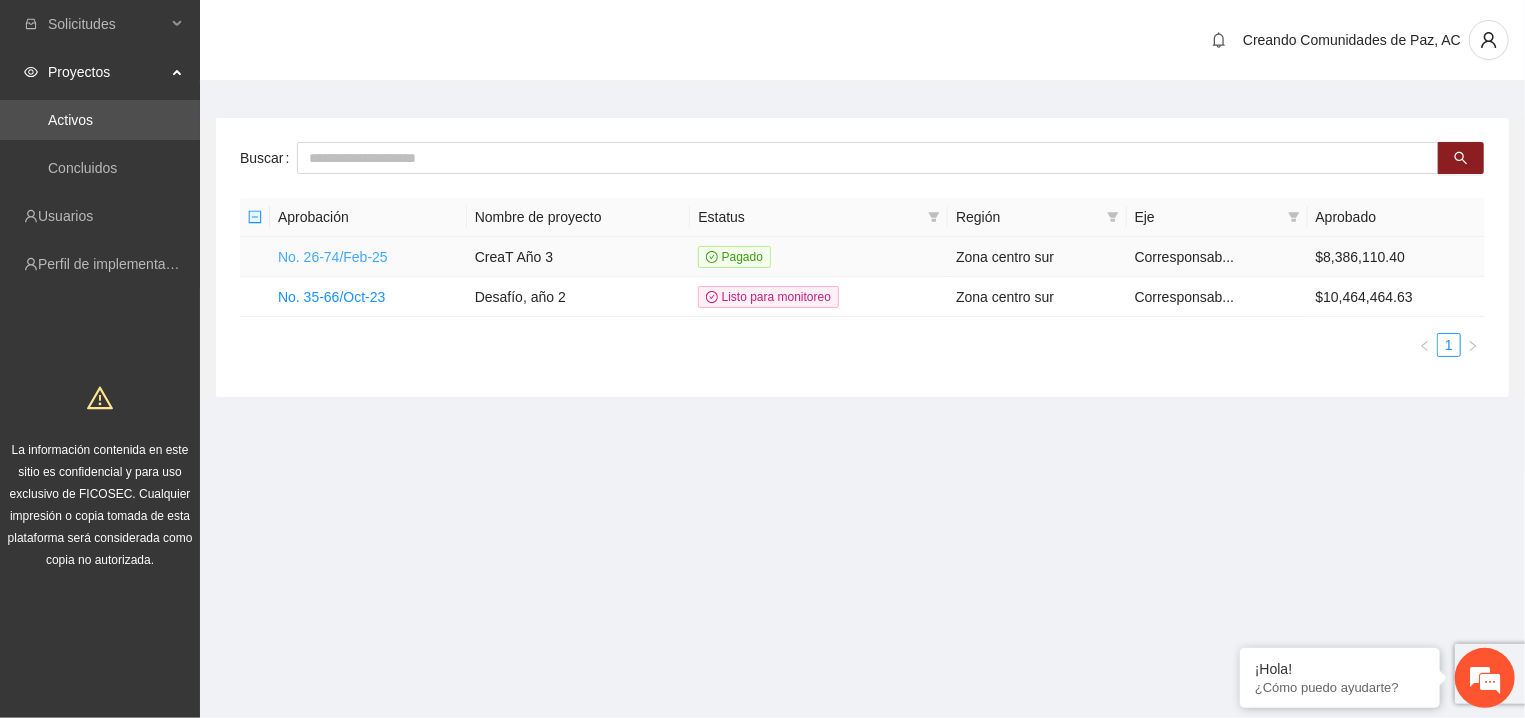 click on "No. 26-74/Feb-25" at bounding box center (333, 257) 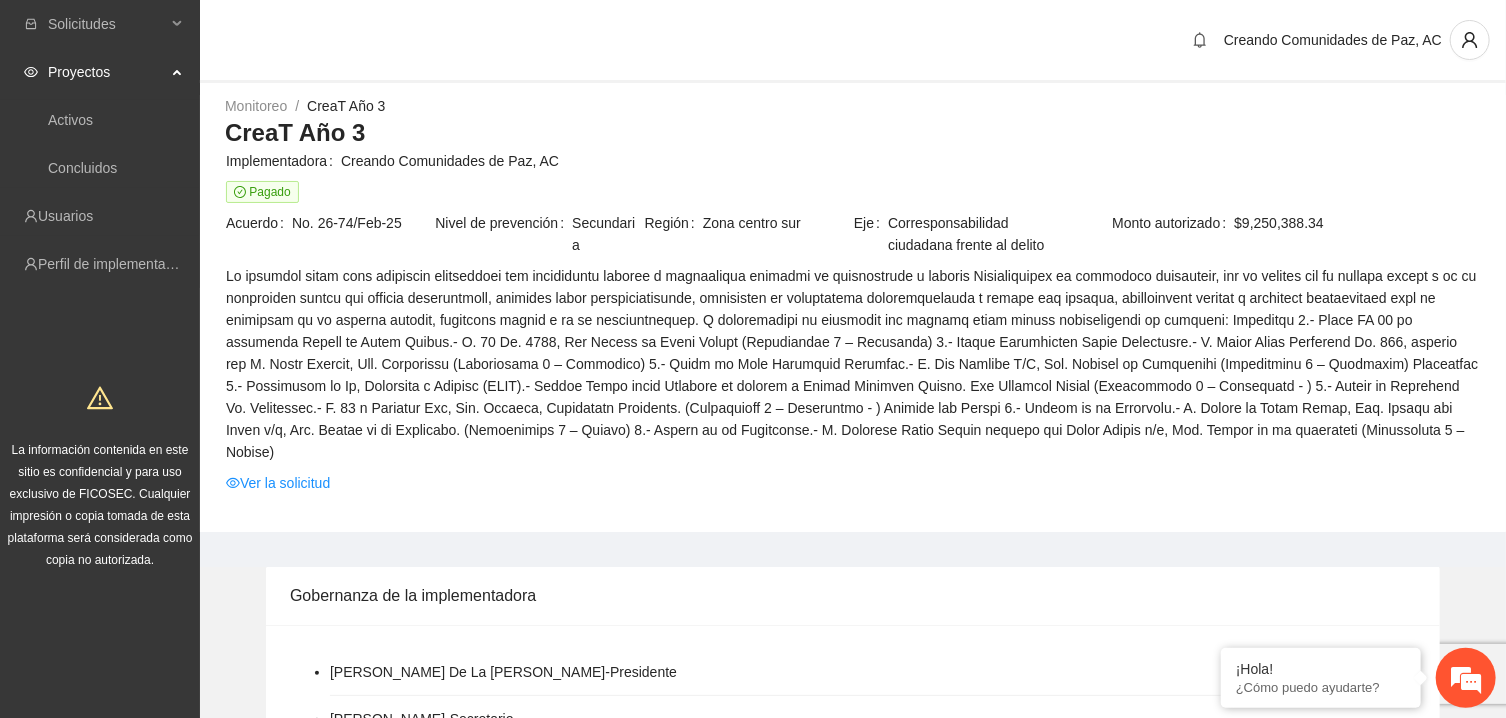 scroll, scrollTop: 0, scrollLeft: 0, axis: both 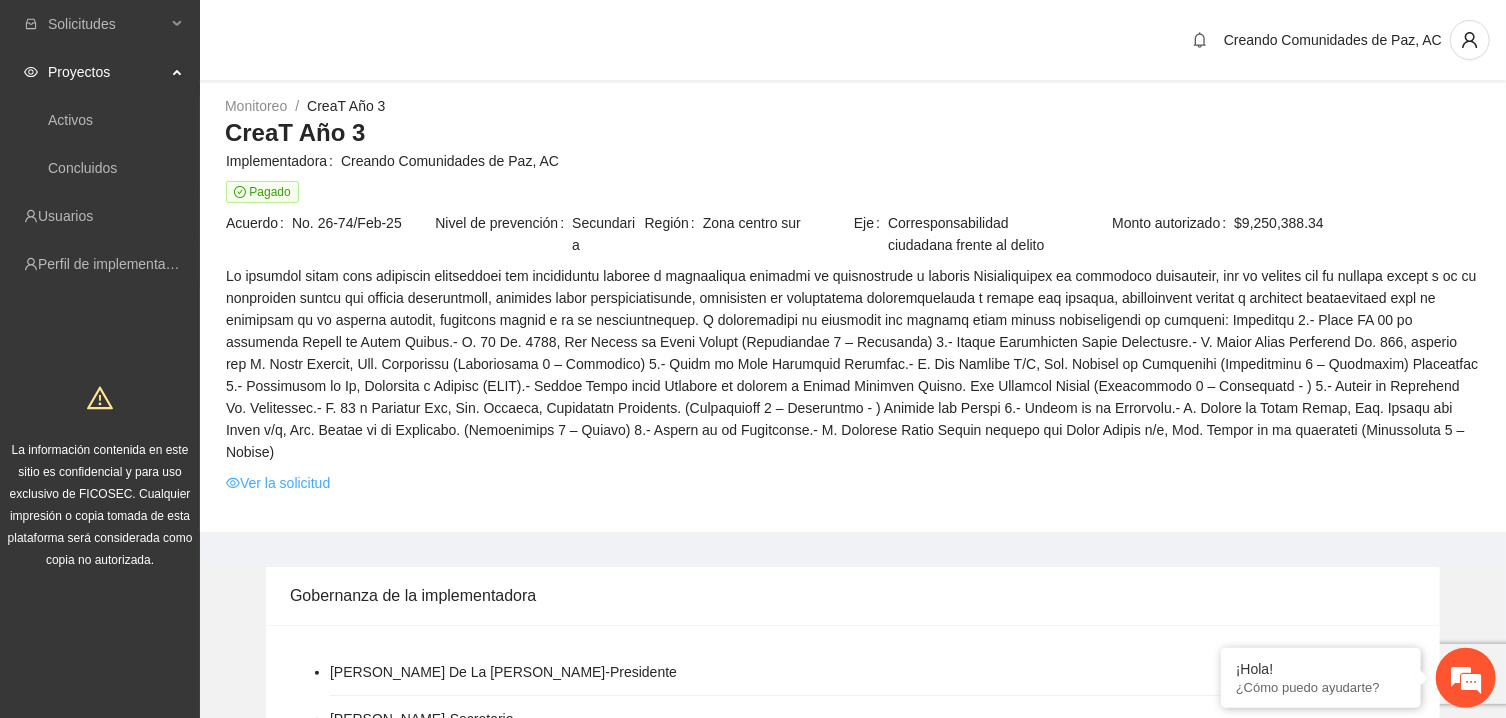 click on "Ver la solicitud" at bounding box center (278, 483) 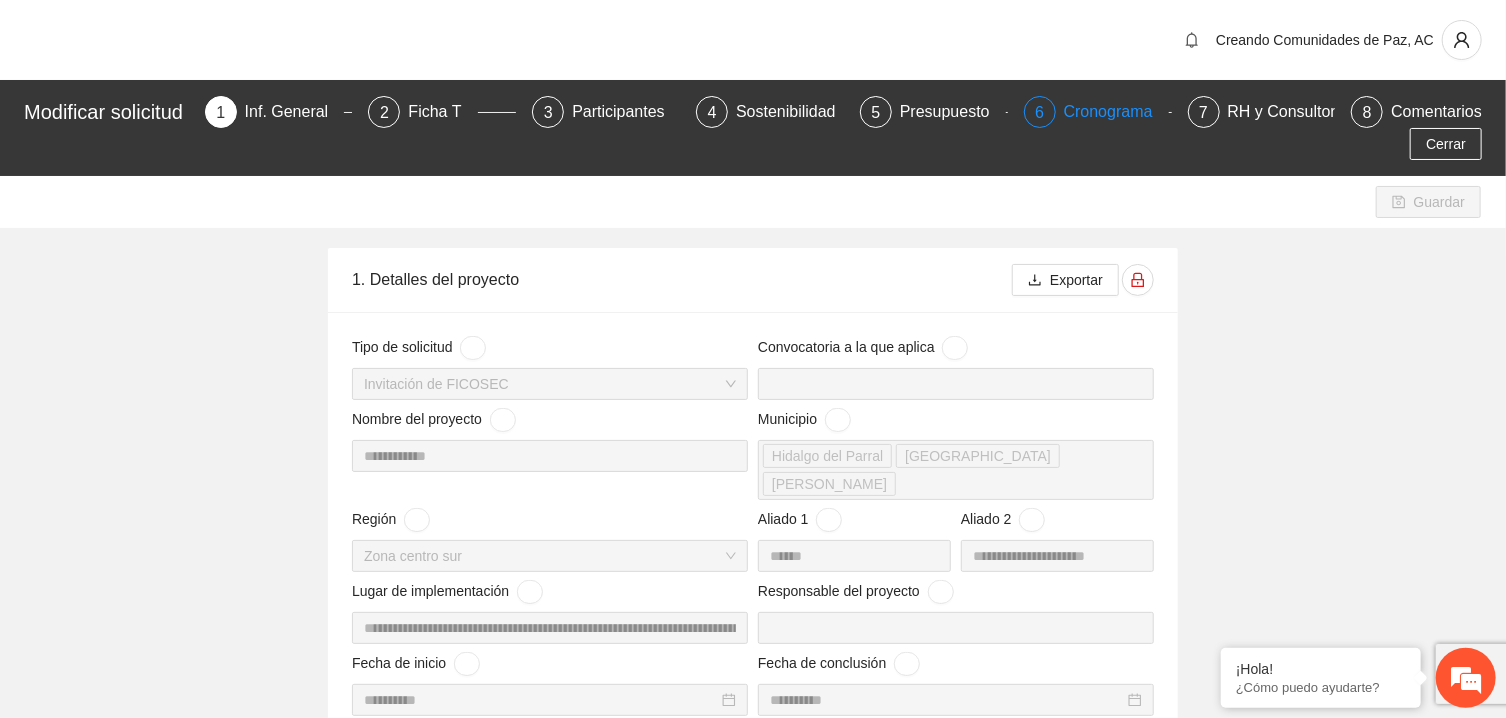 type on "**********" 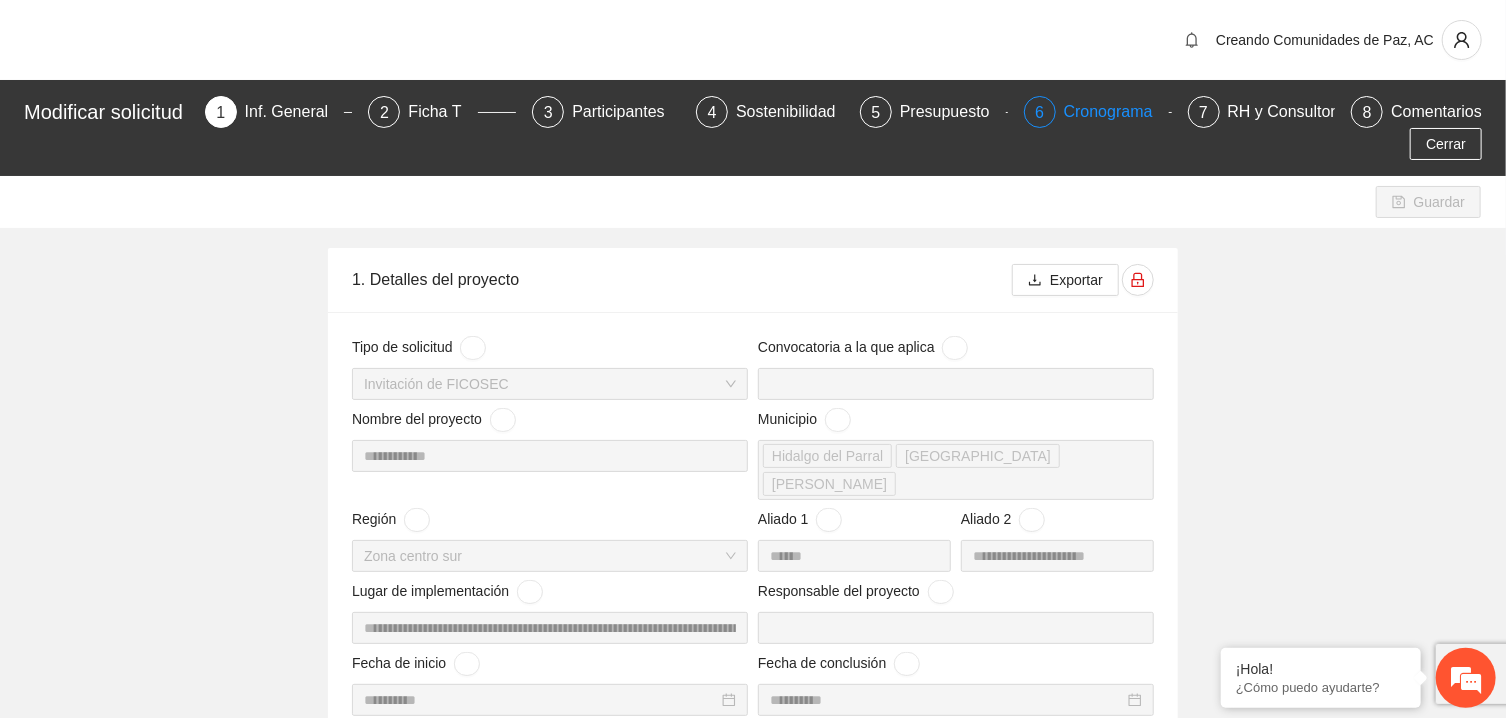 type on "**********" 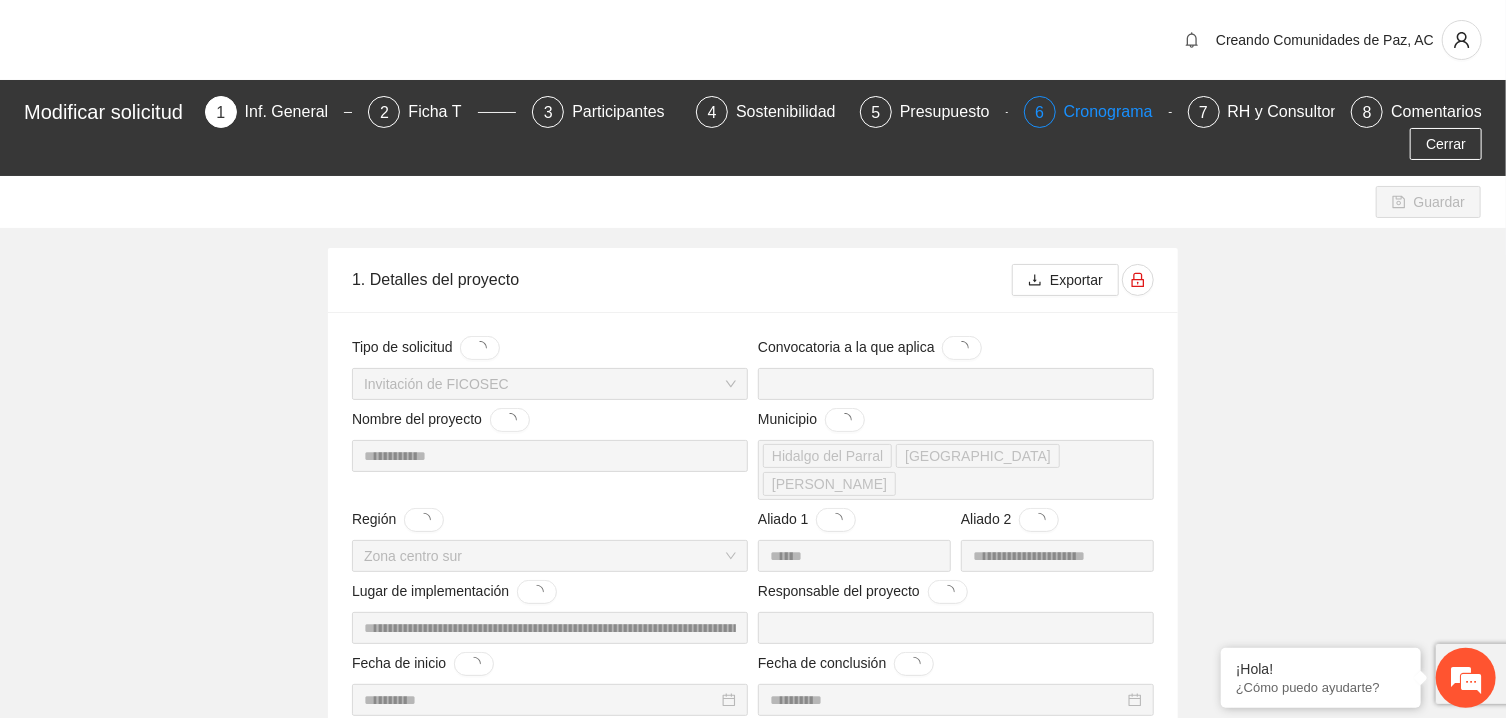 click on "Cronograma" at bounding box center [1116, 112] 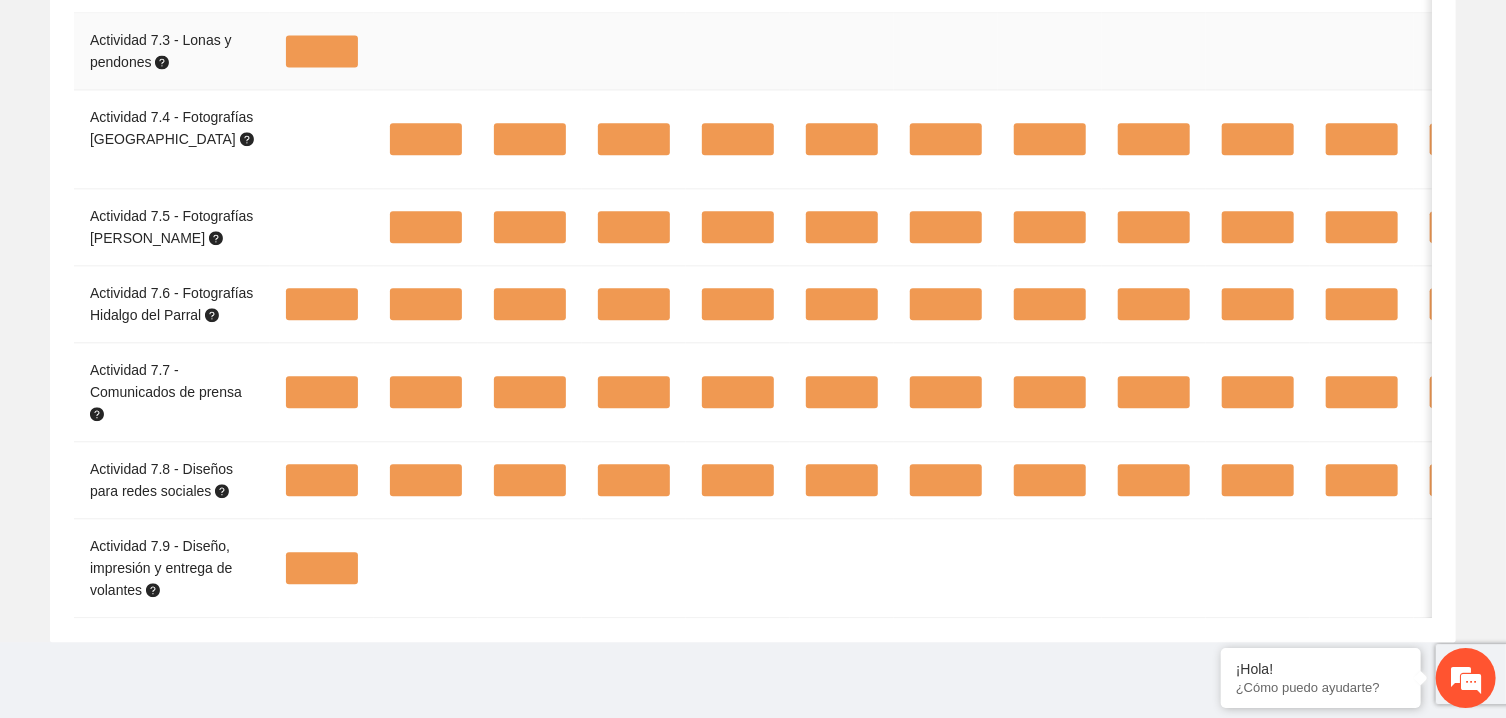 scroll, scrollTop: 12024, scrollLeft: 0, axis: vertical 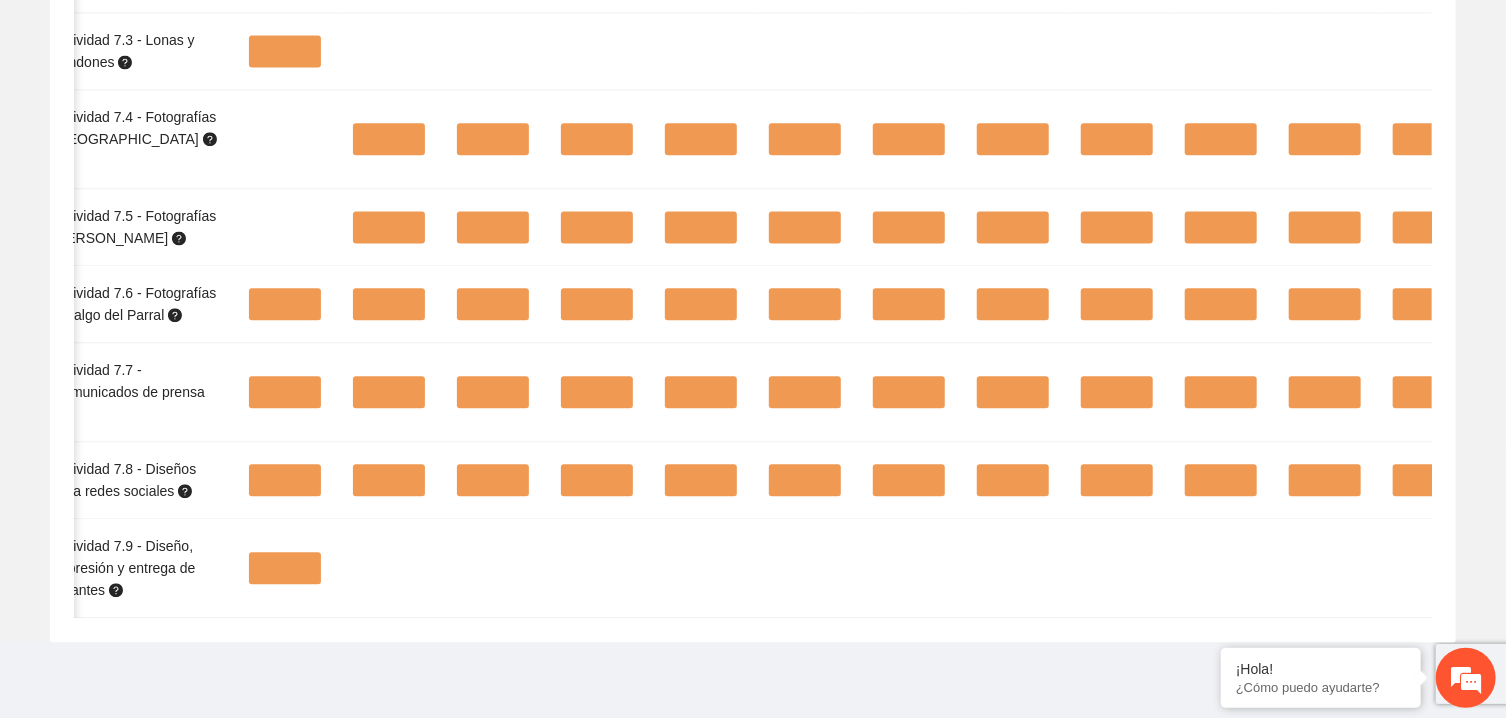 drag, startPoint x: 1129, startPoint y: 596, endPoint x: 760, endPoint y: 619, distance: 369.7161 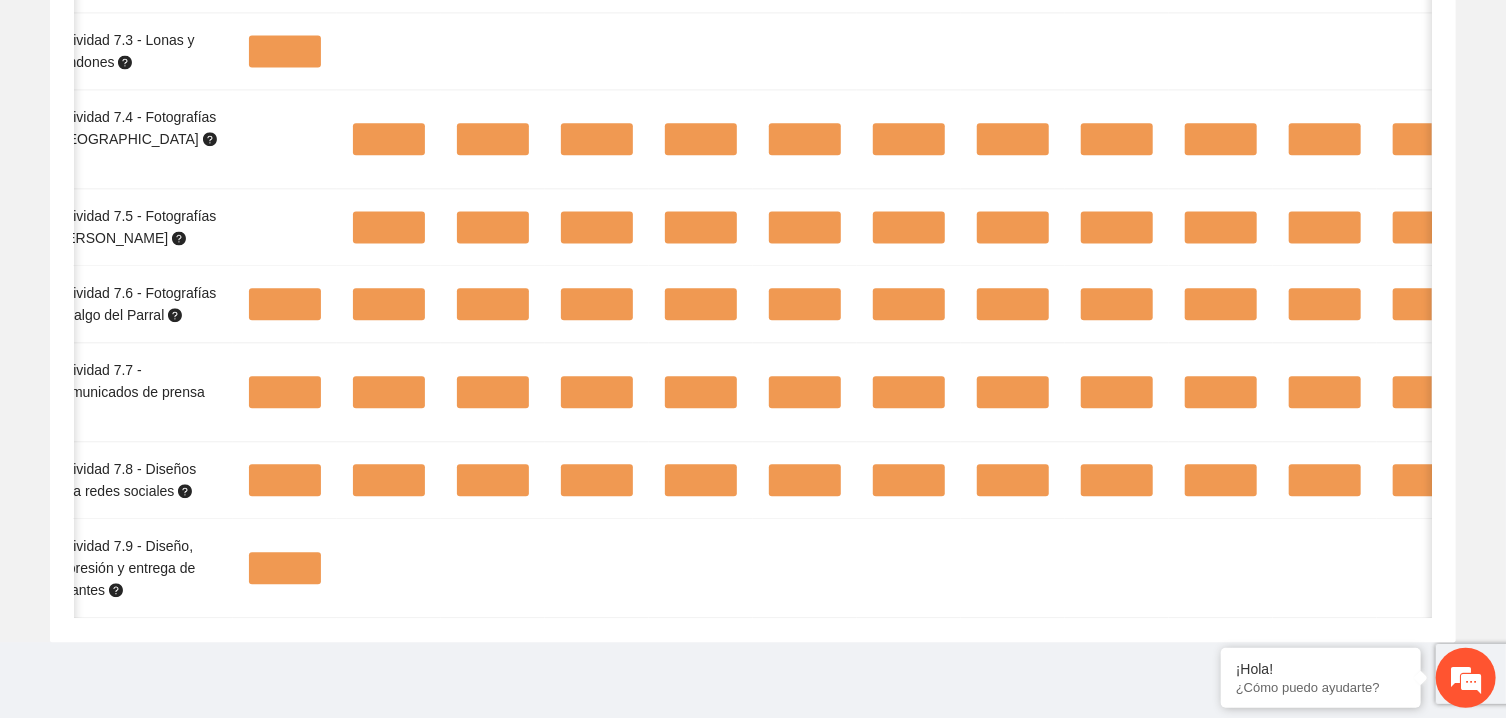 scroll, scrollTop: 0, scrollLeft: 0, axis: both 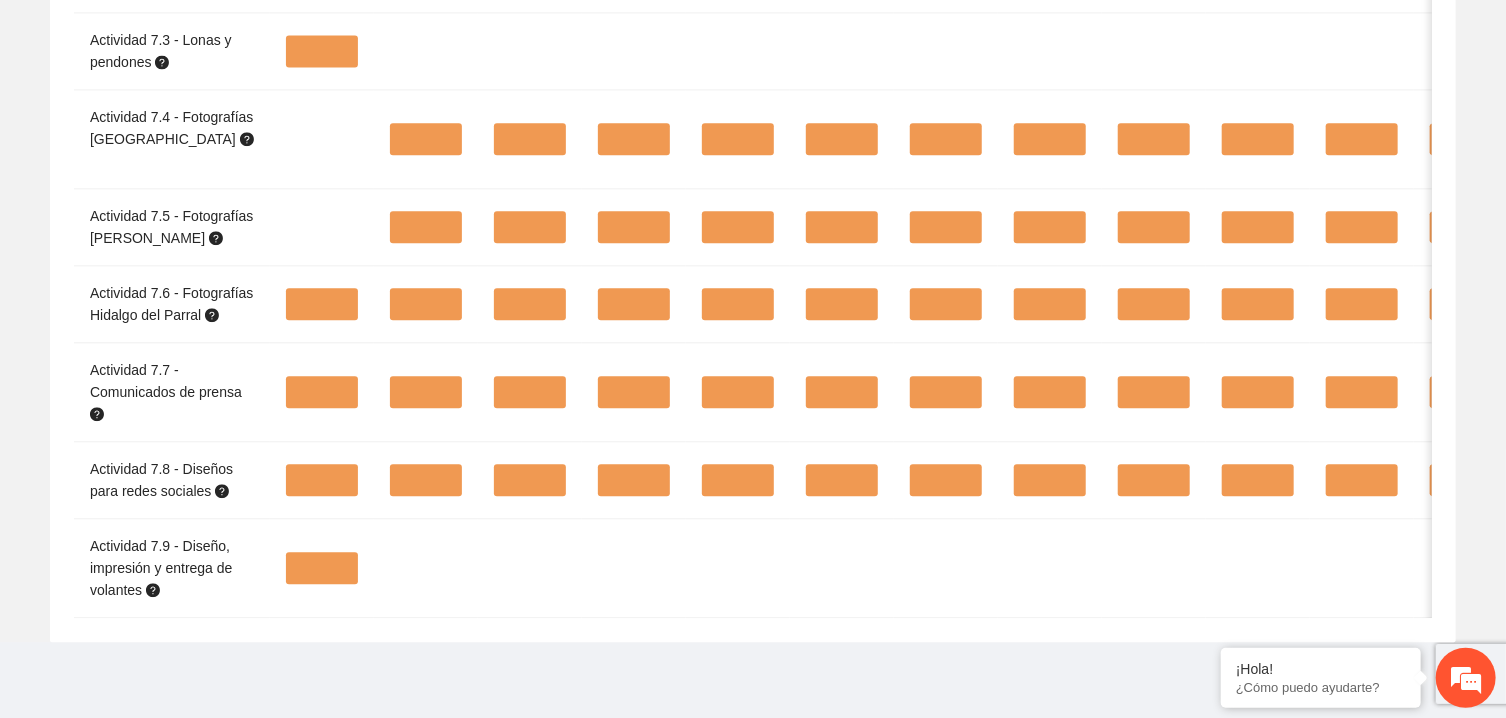 drag, startPoint x: 1341, startPoint y: 597, endPoint x: 1414, endPoint y: 602, distance: 73.171036 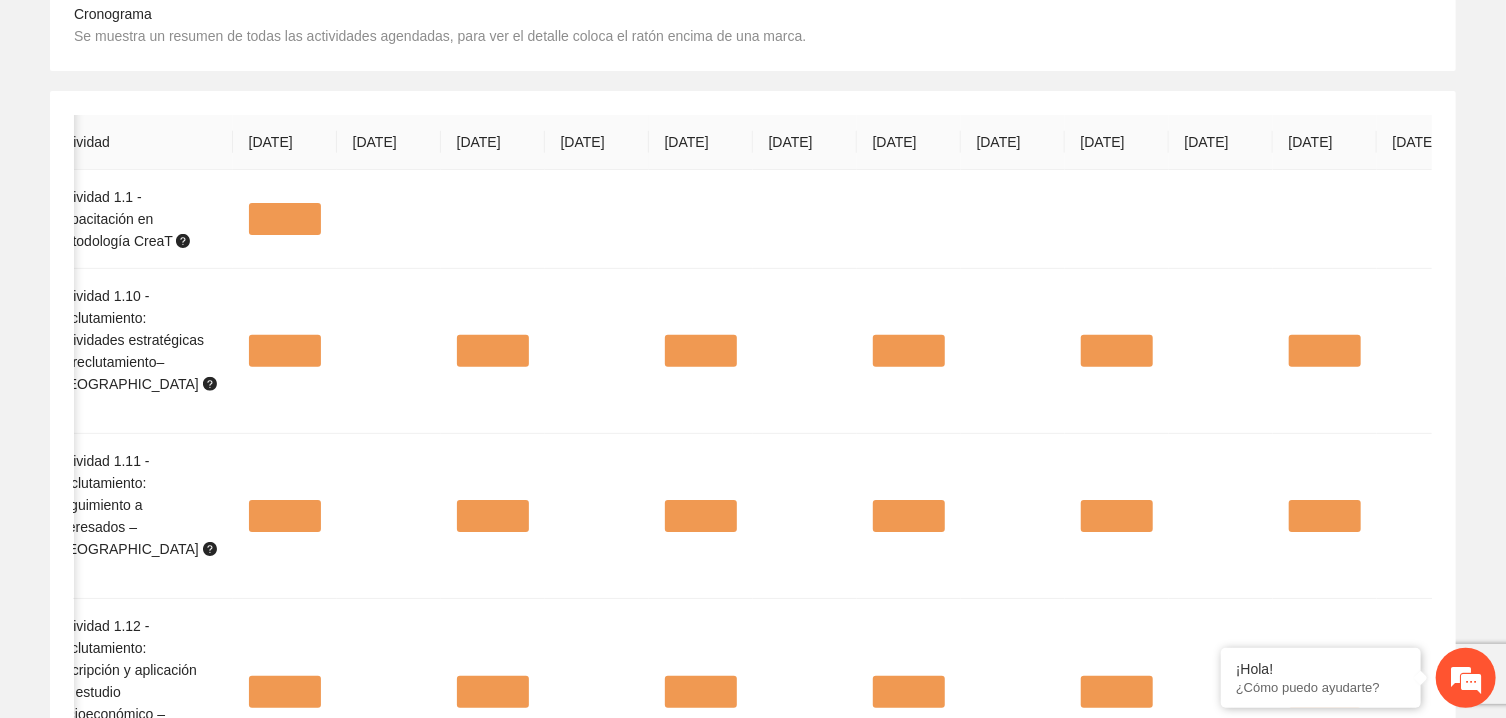 scroll, scrollTop: 0, scrollLeft: 0, axis: both 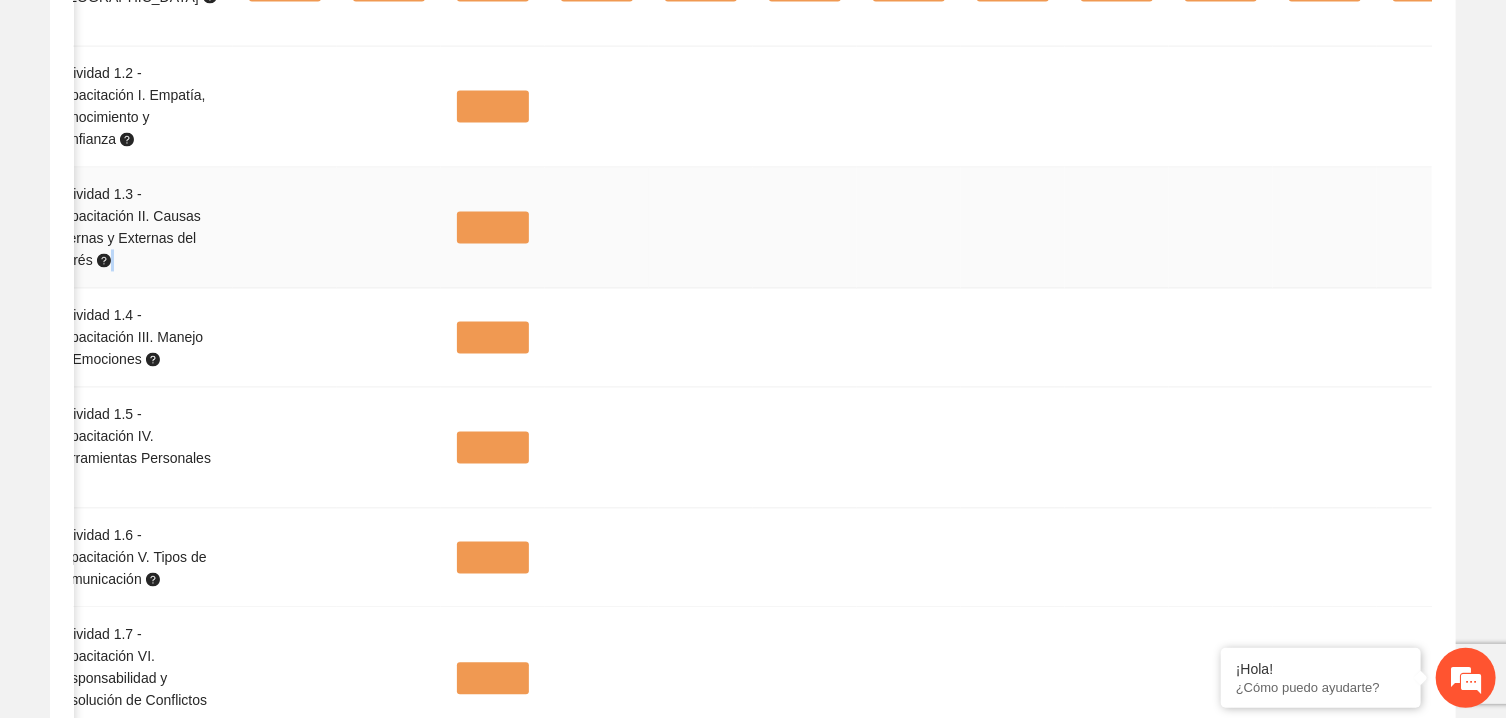 drag, startPoint x: 78, startPoint y: 343, endPoint x: 1274, endPoint y: 246, distance: 1199.9271 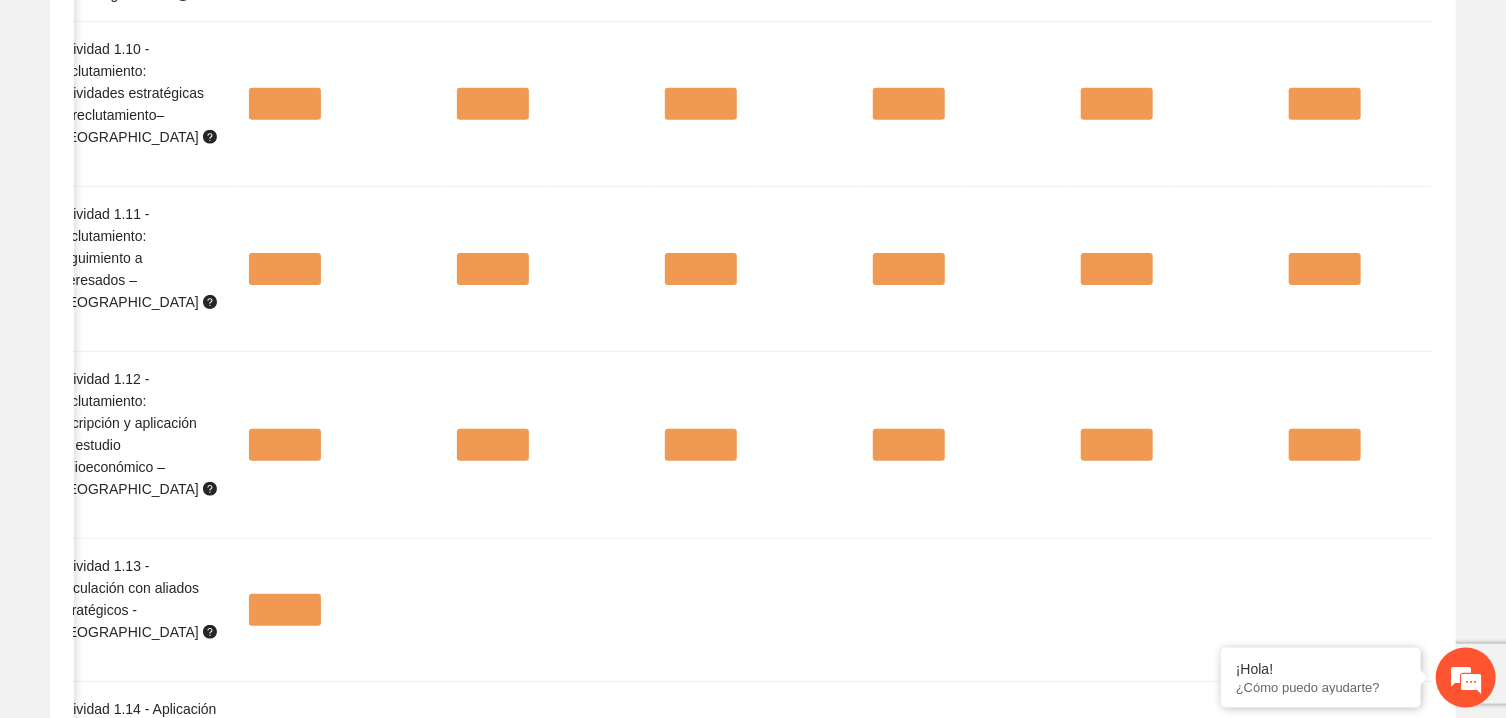 scroll, scrollTop: 0, scrollLeft: 0, axis: both 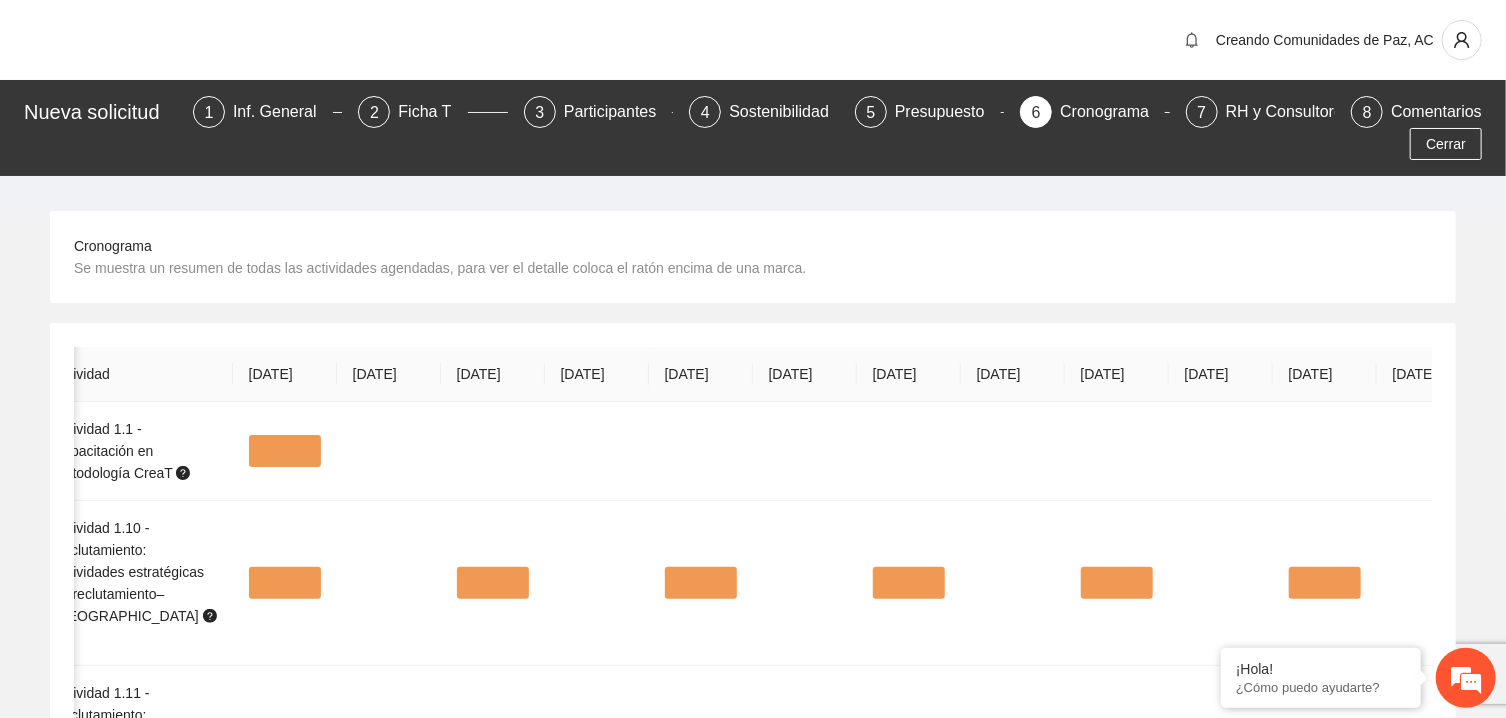 click on "Cronograma Se muestra un resumen de todas las actividades agendadas, para ver el detalle coloca el ratón encima de una marca." at bounding box center [753, 257] 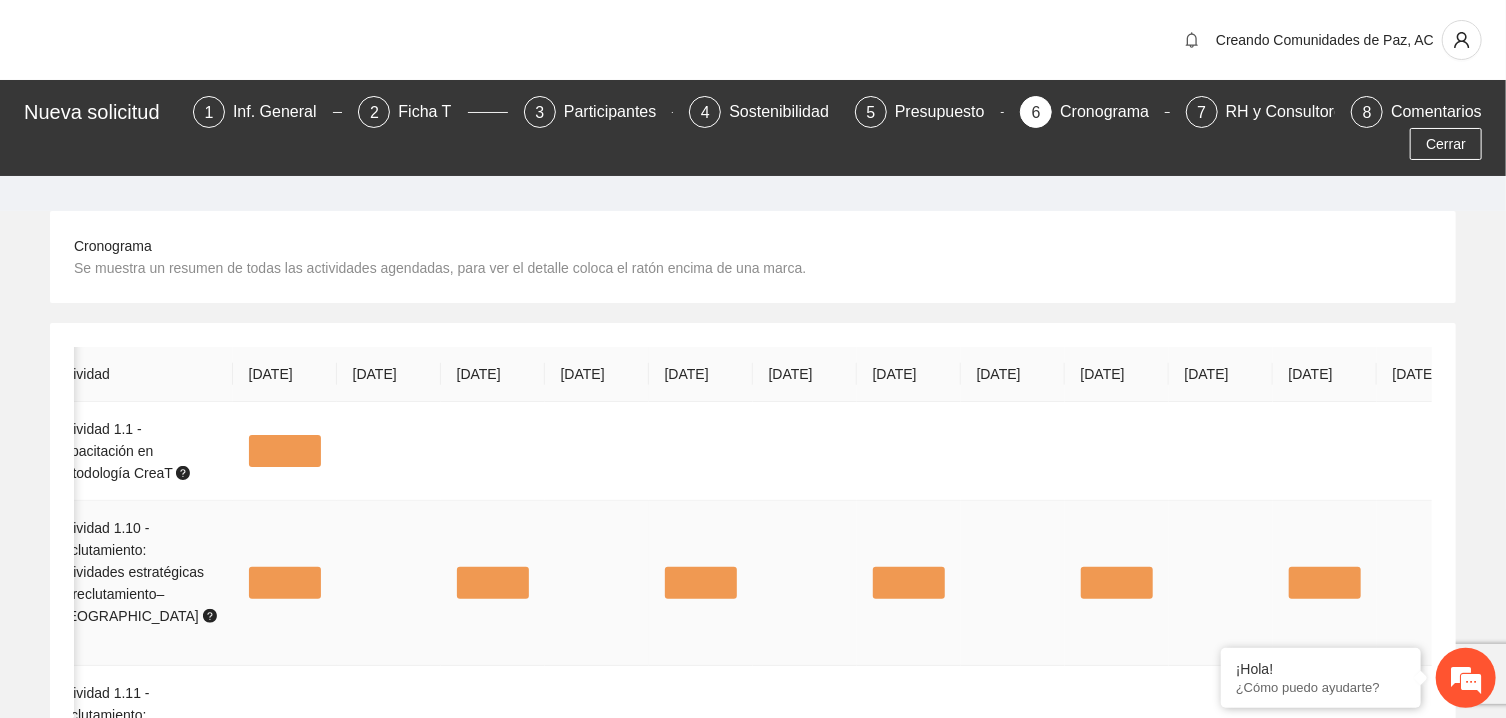 scroll, scrollTop: 536, scrollLeft: 0, axis: vertical 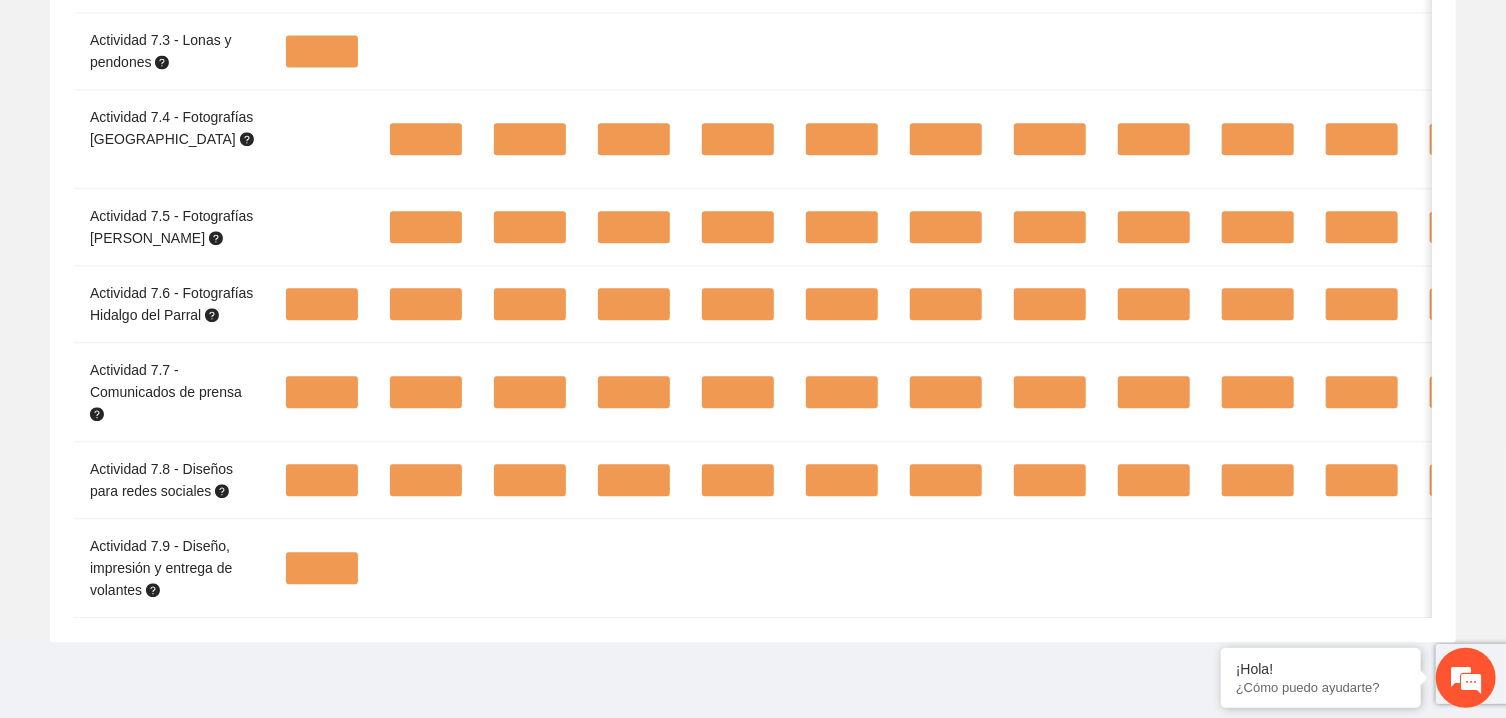 click on "Actividad Abr. 2025 May. 2025 Jun. 2025 Jul. 2025 Ago. 2025 Sep. 2025 Oct. 2025 Nov. 2025 Dic. 2025 Ene. 2026 Feb. 2026 Mar. 2026                           Actividad 1.1 - Capacitación en metodología CreaT     Actividad 1.10 - Reclutamiento: Actividades estratégicas de reclutamiento– Chihuahua      Actividad 1.11 - Reclutamiento: Seguimiento a interesados – Chihuahua      Actividad 1.12 - Reclutamiento: Inscripción y aplicación del estudio socioeconómico  – Chihuahua      Actividad 1.13 - Vinculación con aliados estratégicos - Chihuahua     Actividad 1.14 - Aplicación y captura de cuestionario de  Línea base  PRE y focalización -CHIHUAHUA     Actividad 1.15 - Capacitación en habilidades para la vida Fase 1 - Chihuahua     Actividad 1.16 - Servicio comunitario en Fase 1 - Chihuahua     Actividad 1.17 - Intervenciones grupales sabatinas - Chihuahua     Actividad 1.18 - Actividades de integración sabatinas  - Chihuahua" at bounding box center (753, -4629) 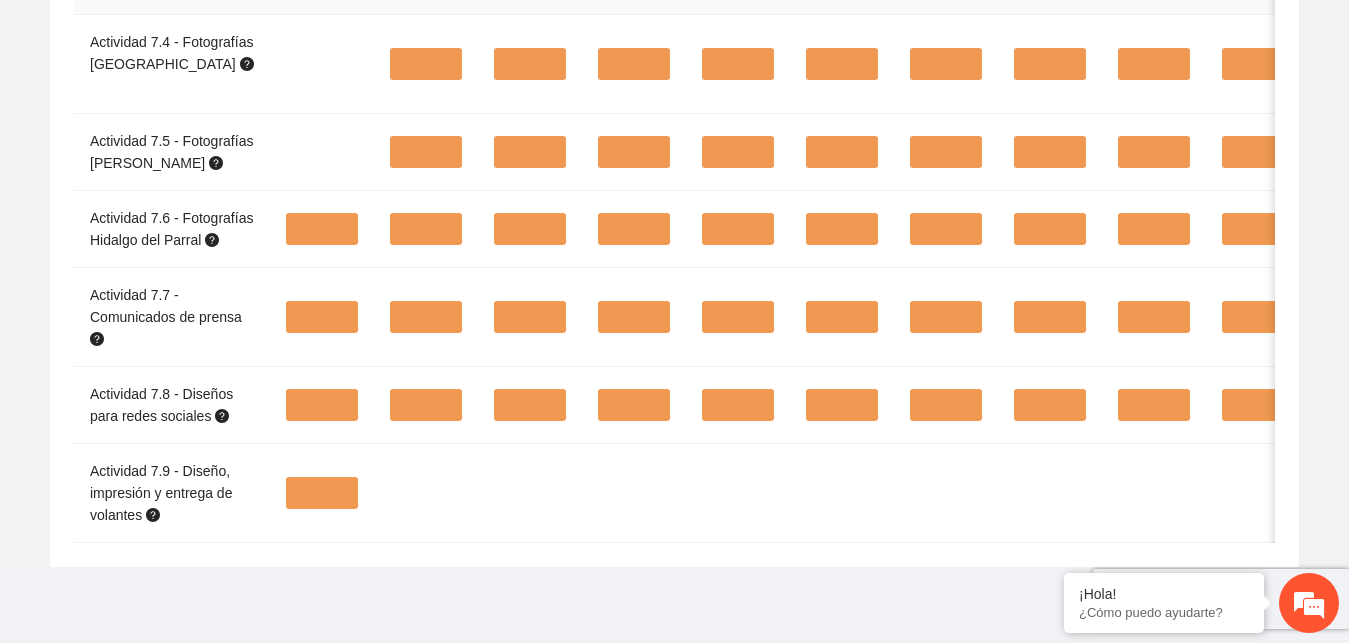 click at bounding box center [1258, -24] 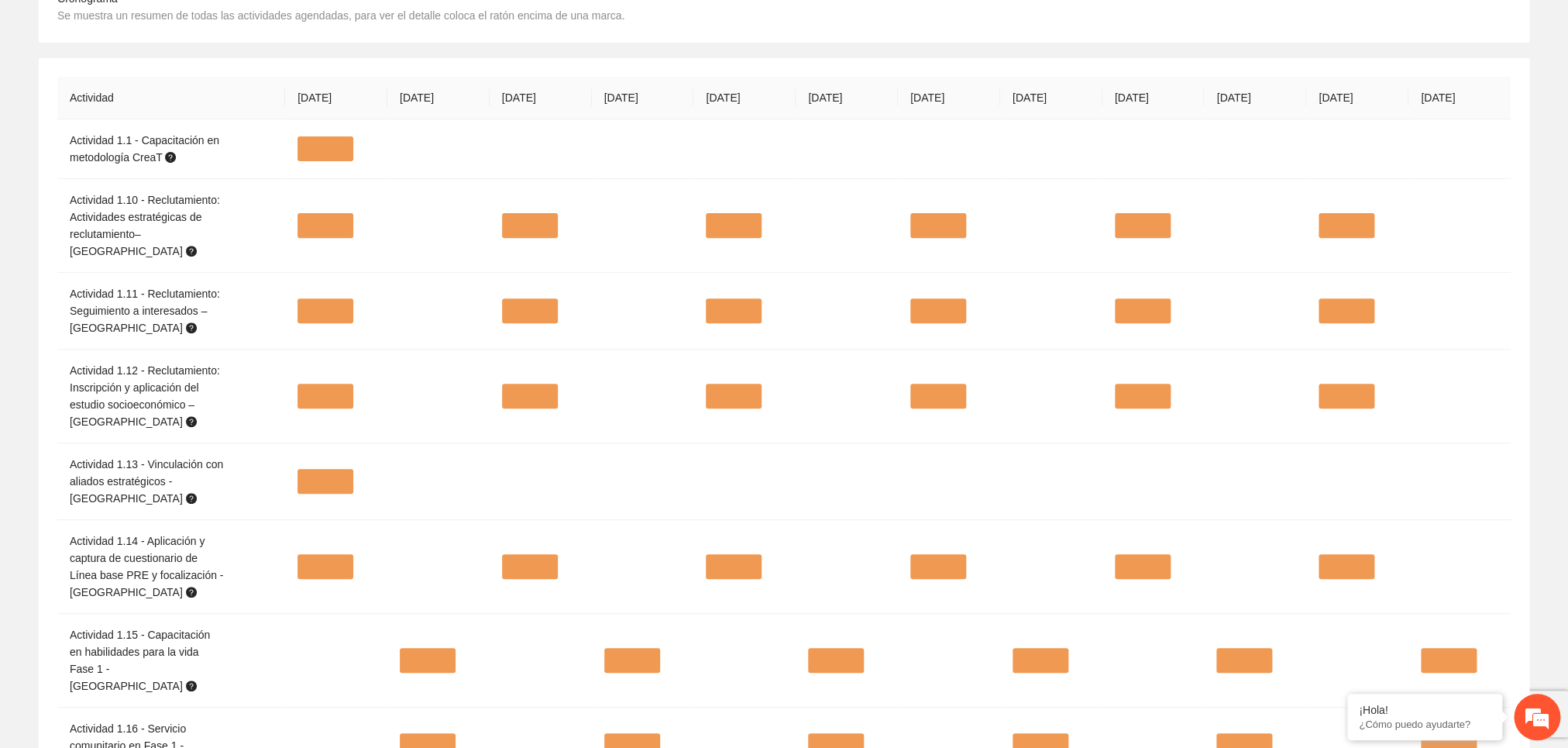 scroll, scrollTop: 251, scrollLeft: 0, axis: vertical 